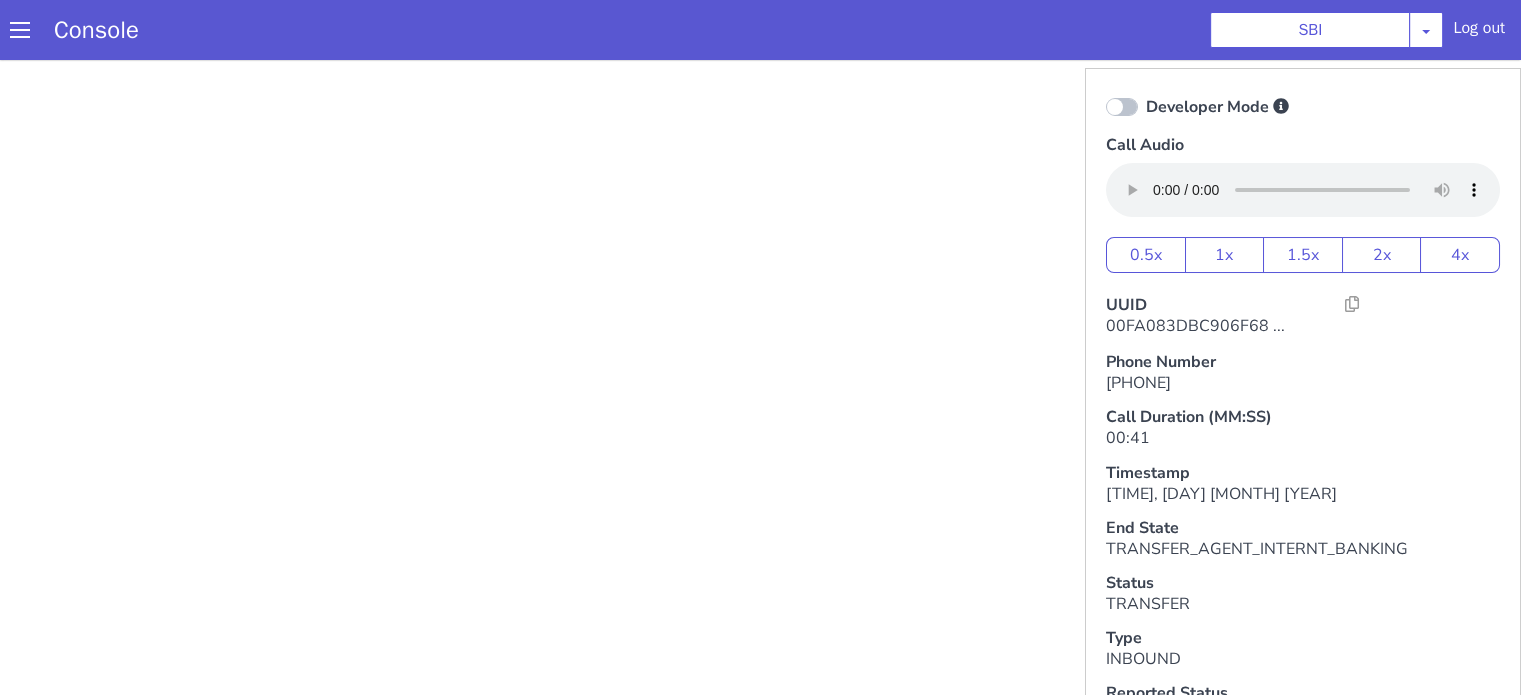 scroll, scrollTop: 0, scrollLeft: 0, axis: both 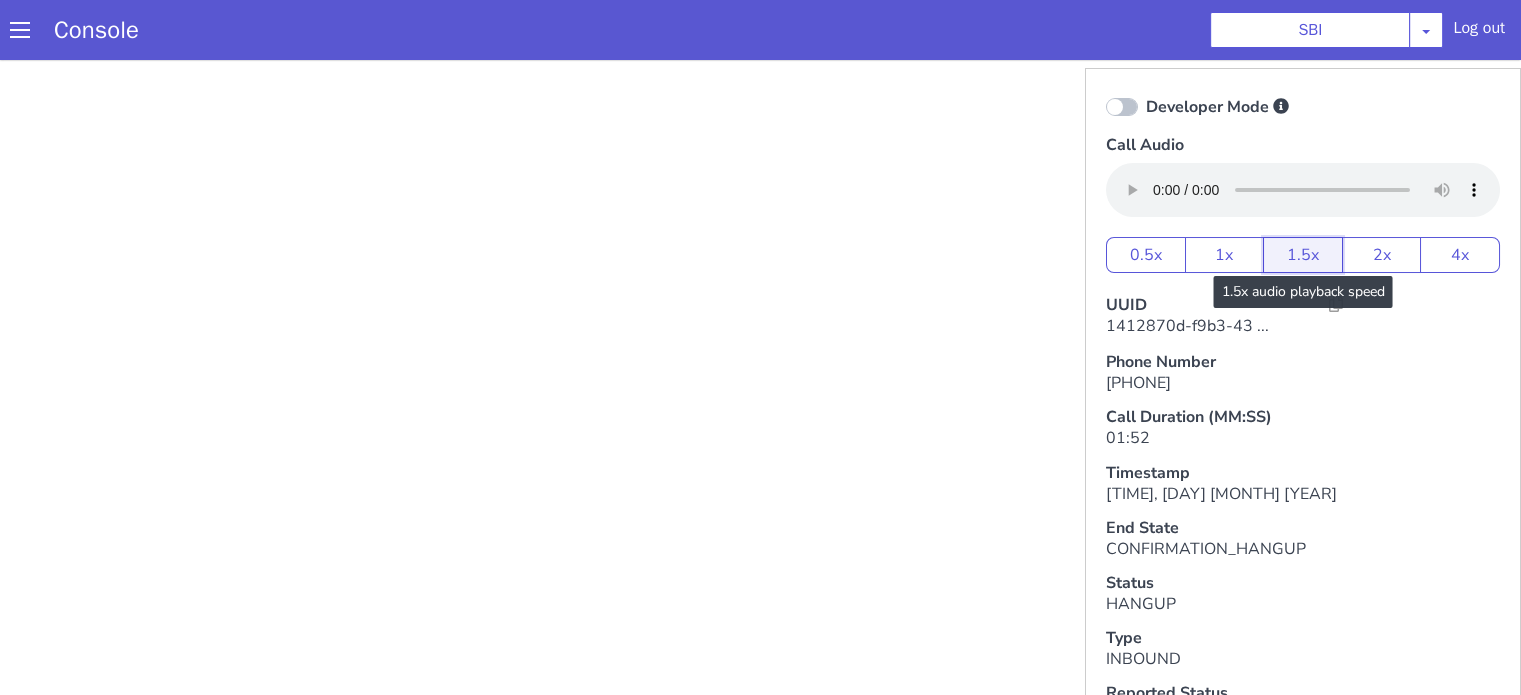 click on "1.5x" at bounding box center (1303, 255) 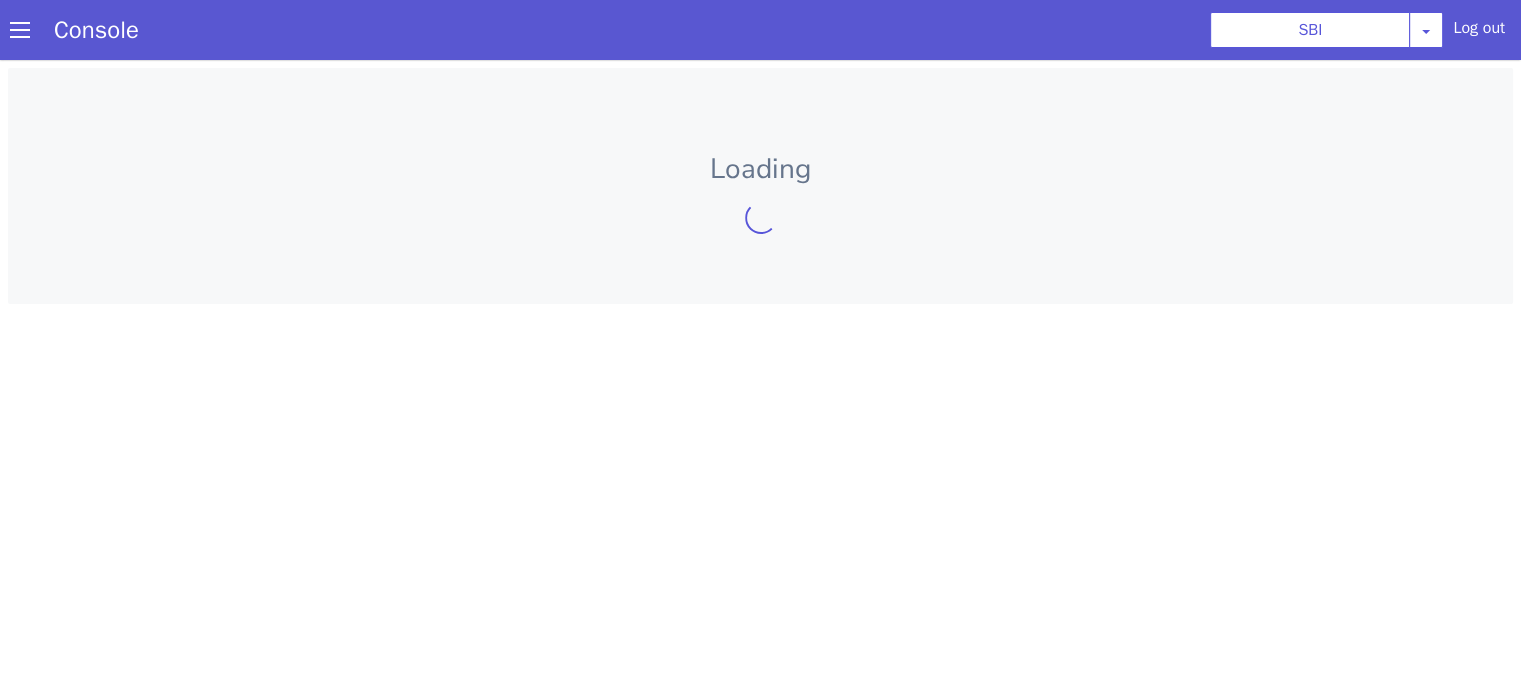 scroll, scrollTop: 0, scrollLeft: 0, axis: both 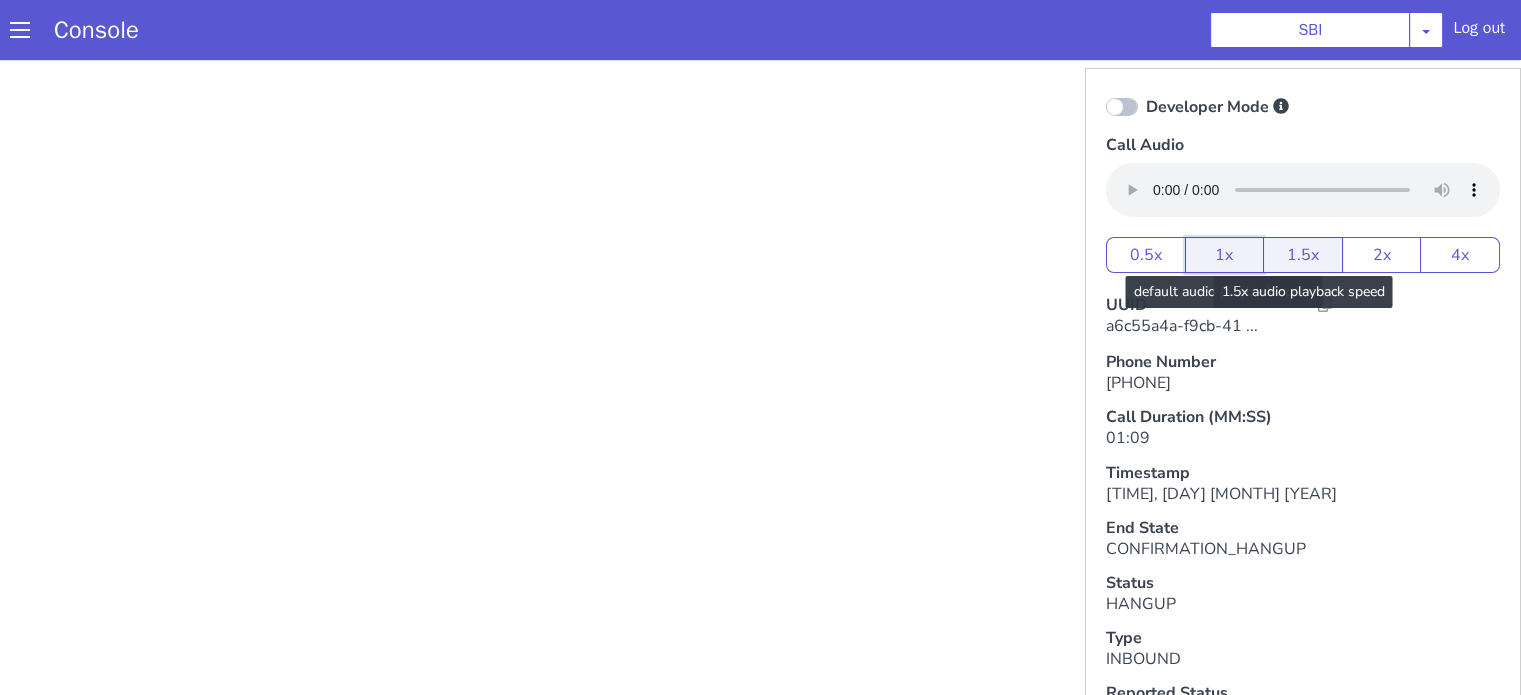 click on "0.5x 1x 1.5x 2x 4x" at bounding box center (1303, 255) 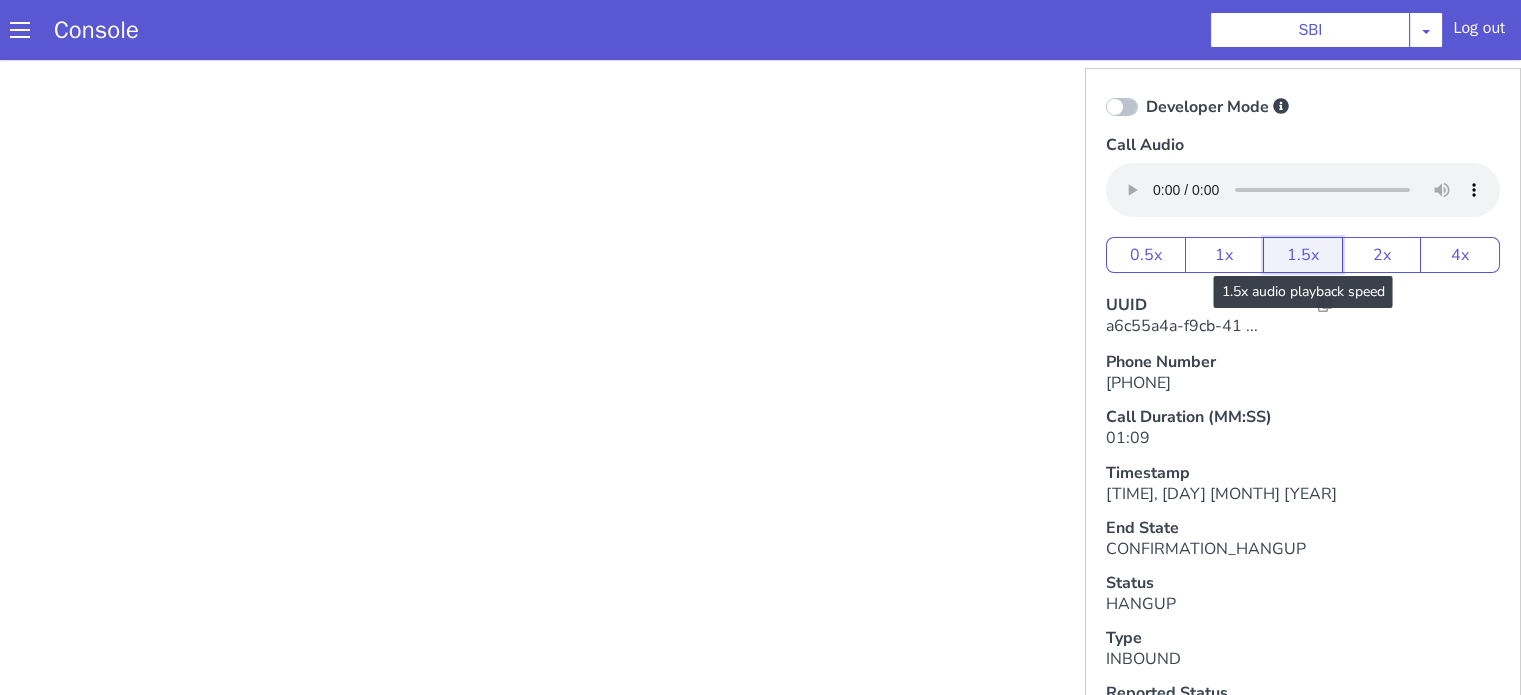 click on "1.5x" at bounding box center (1303, 255) 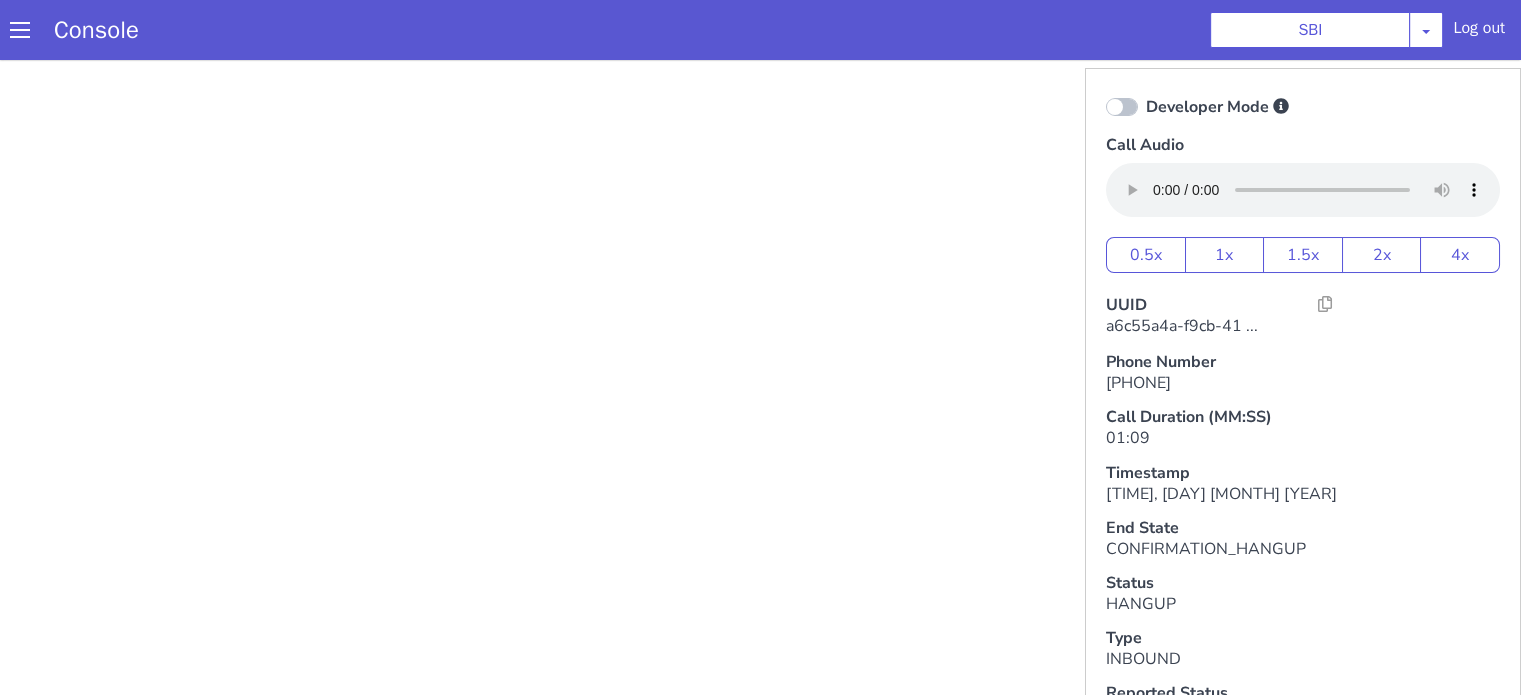 type 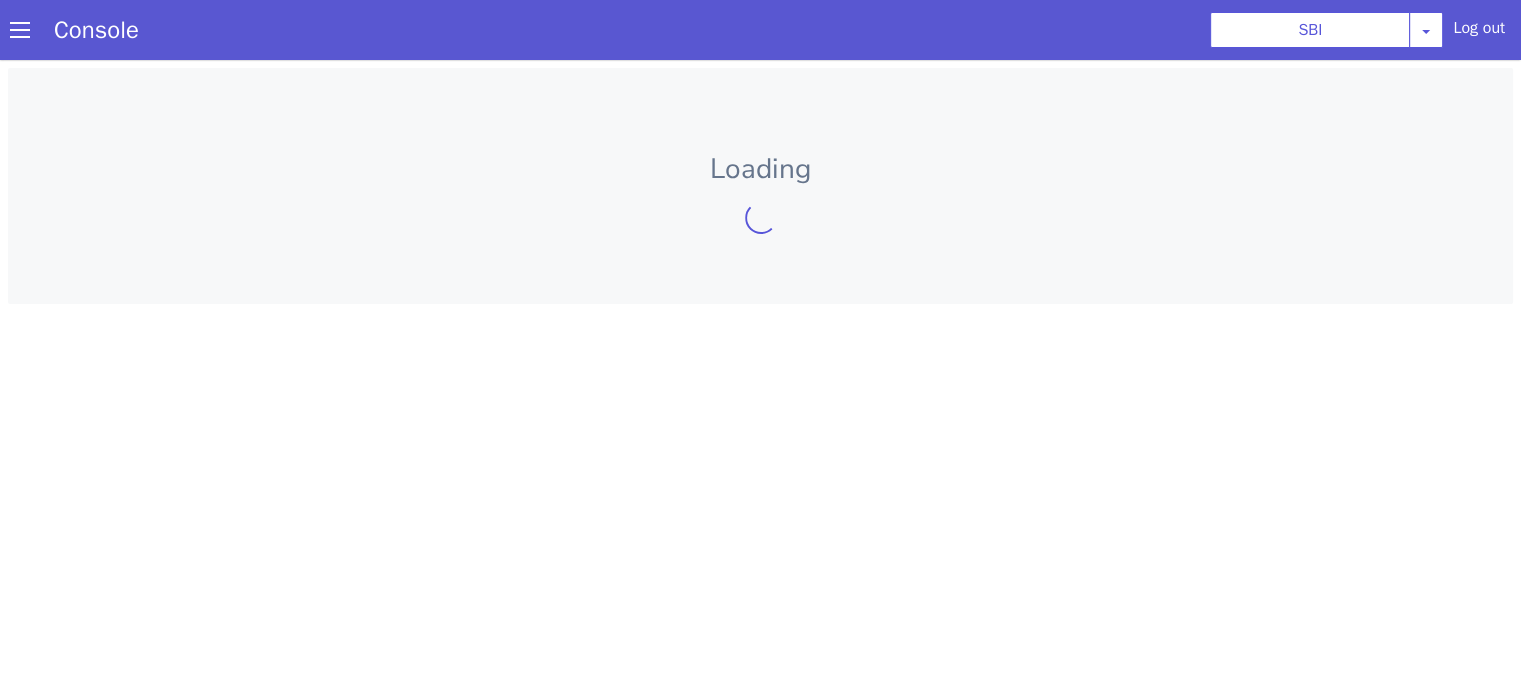 scroll, scrollTop: 0, scrollLeft: 0, axis: both 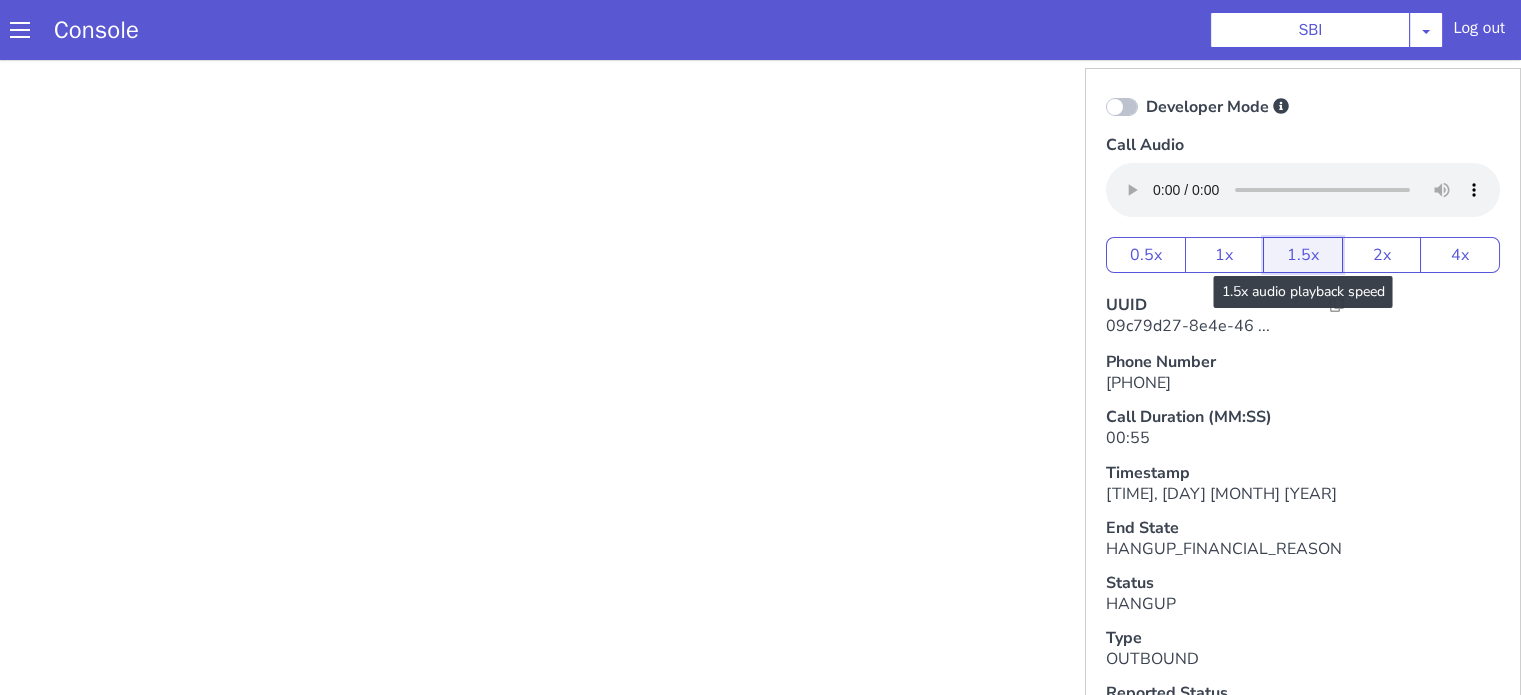 click on "1.5x" at bounding box center (1322, 208) 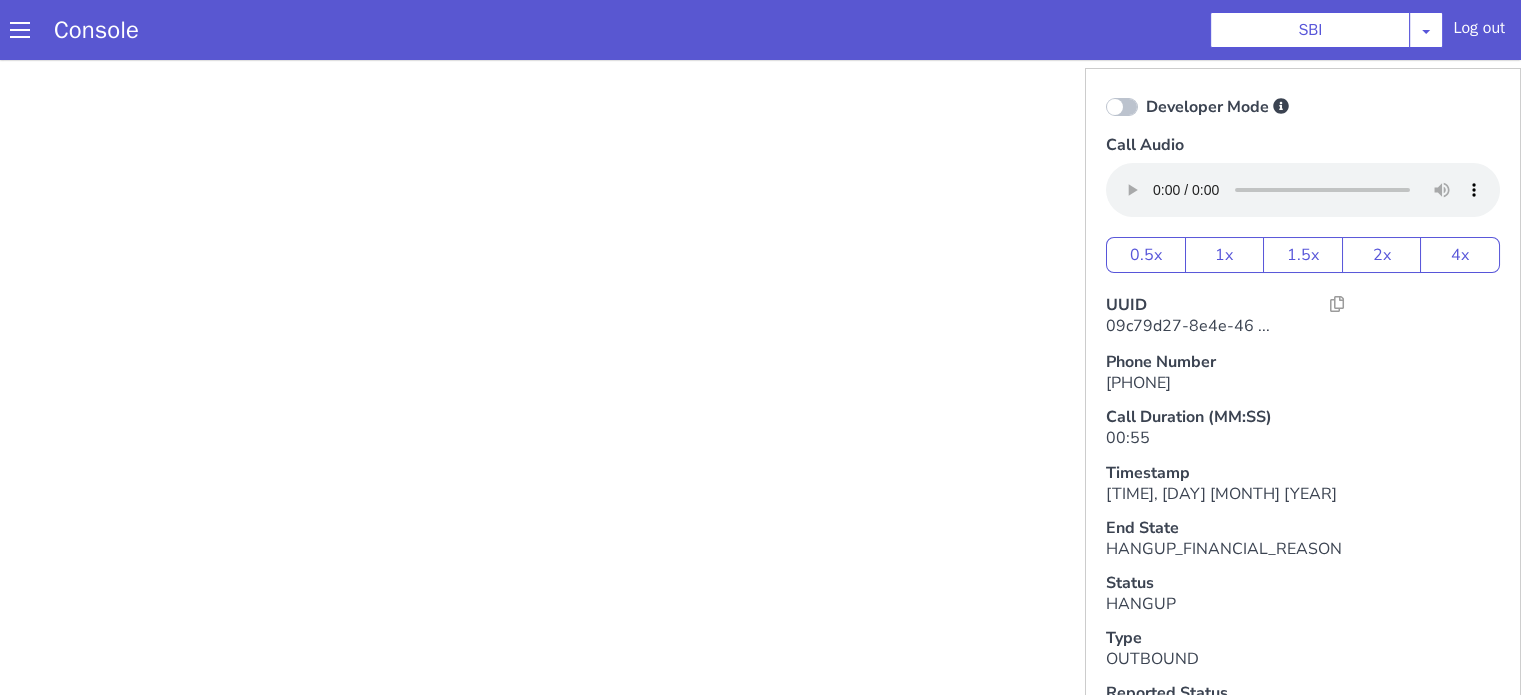 type 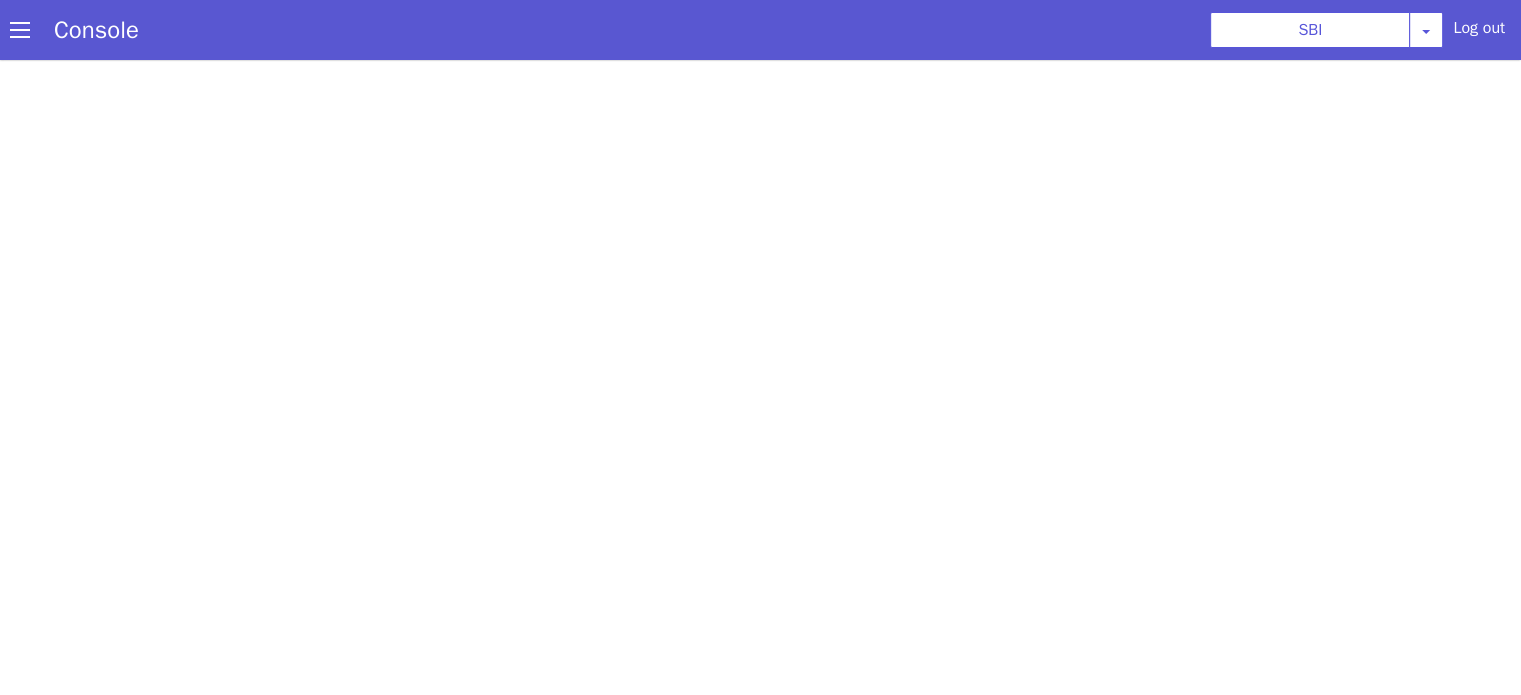 scroll, scrollTop: 0, scrollLeft: 0, axis: both 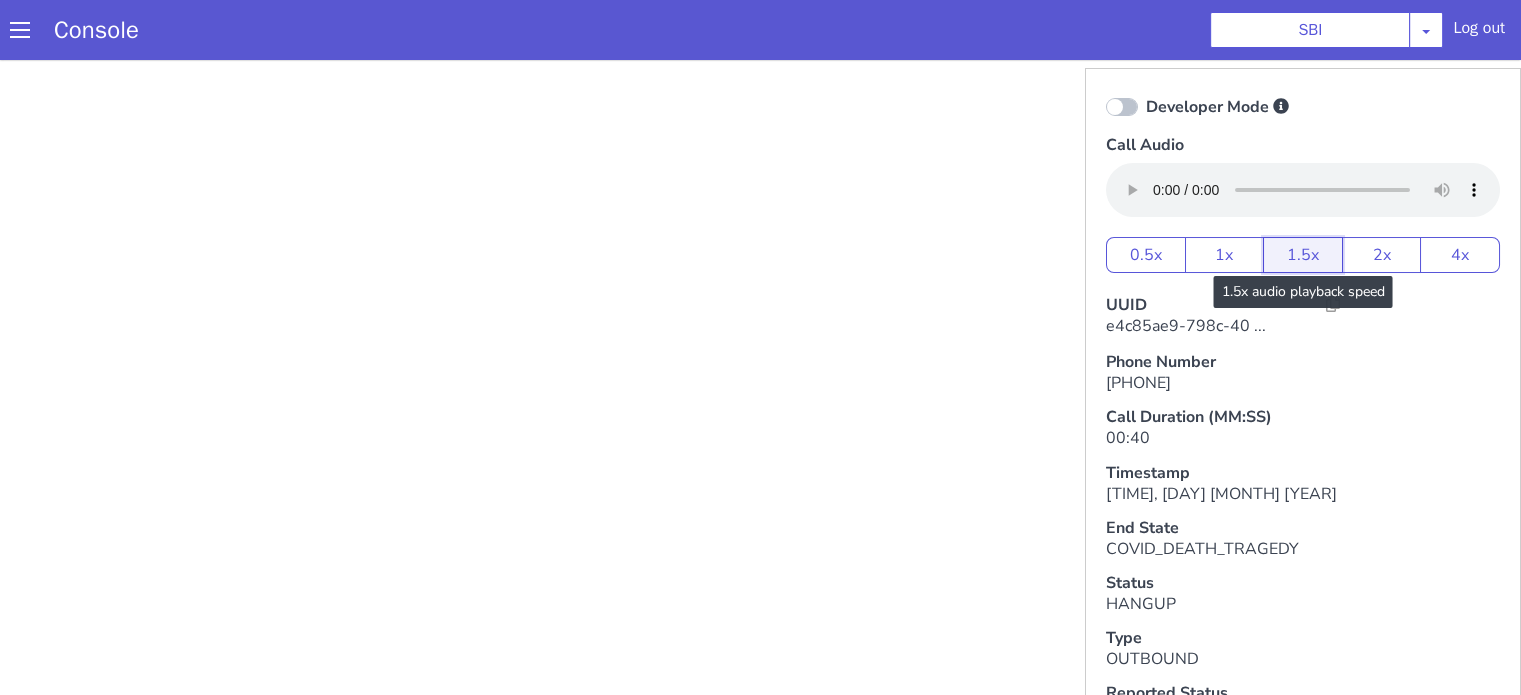 click on "1.5x" at bounding box center [2806, 210] 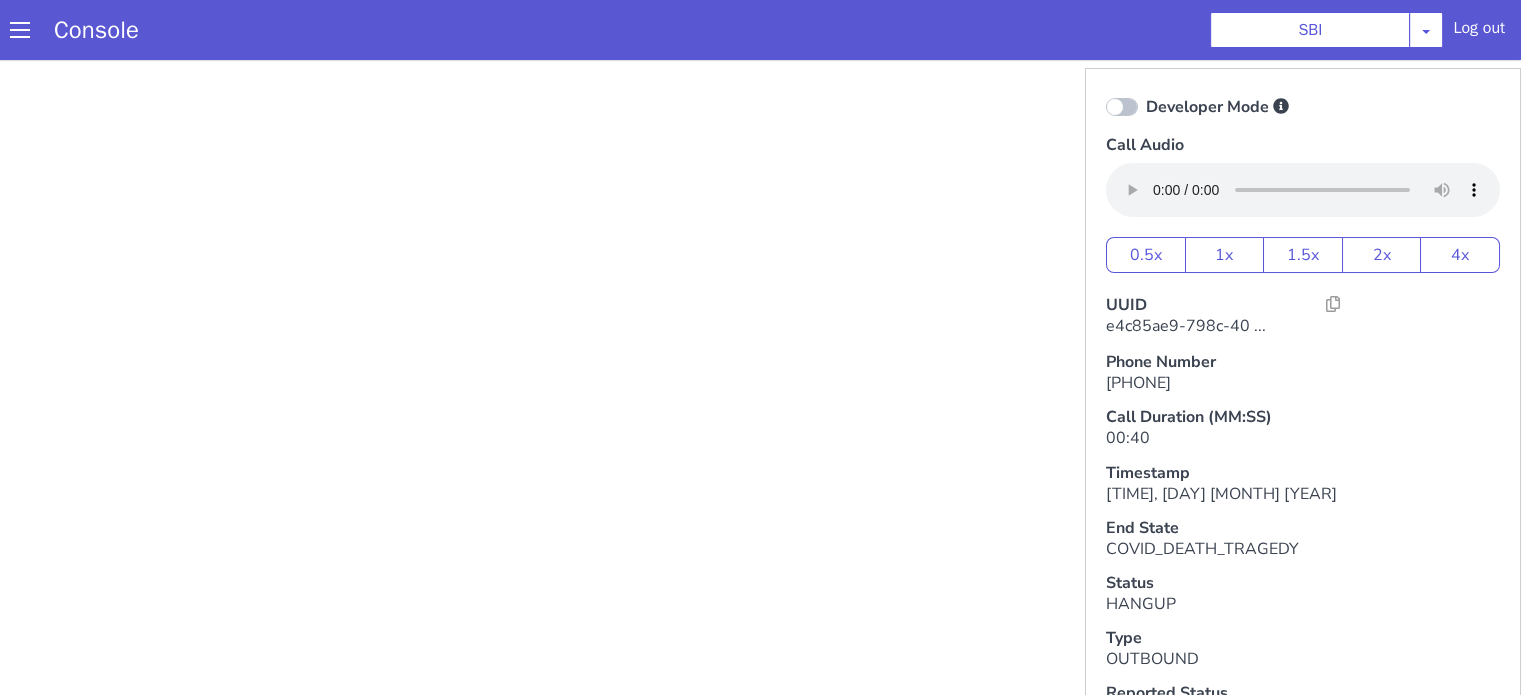 type 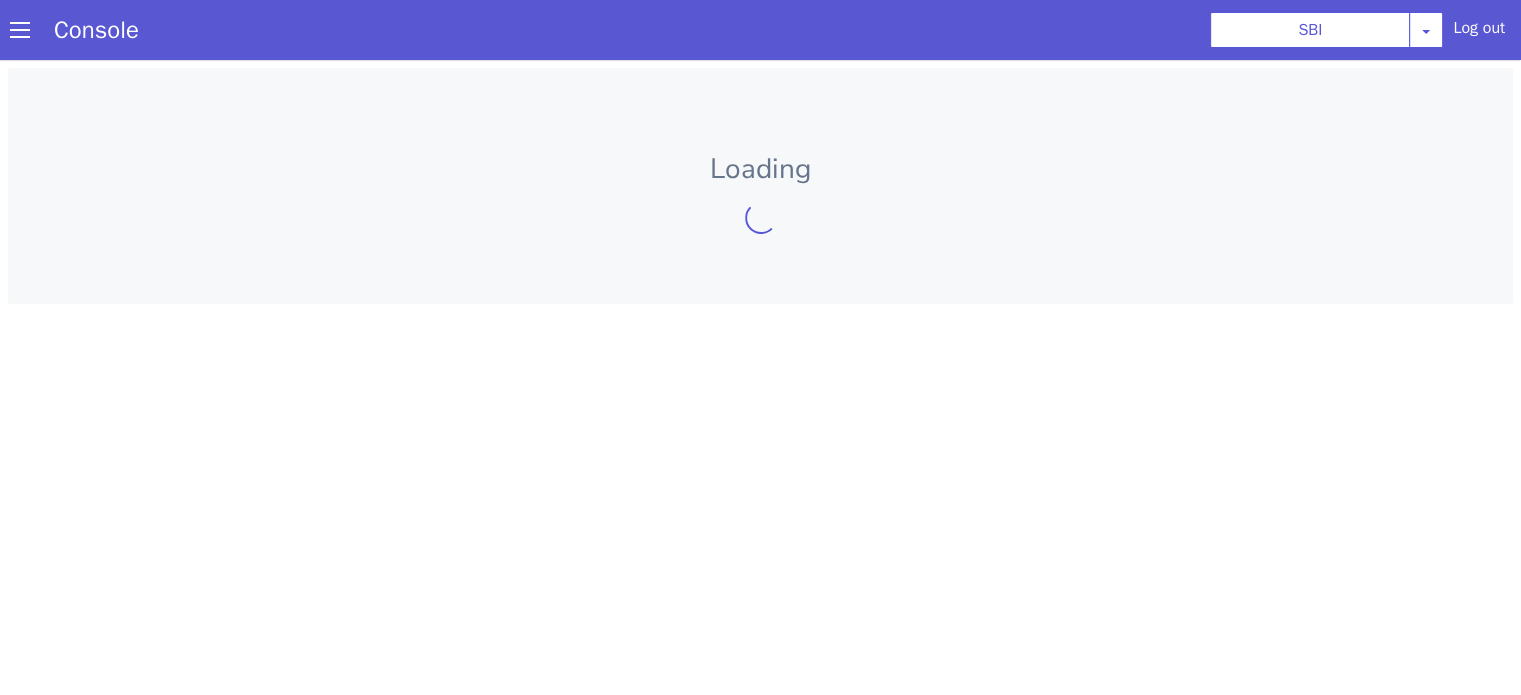 scroll, scrollTop: 0, scrollLeft: 0, axis: both 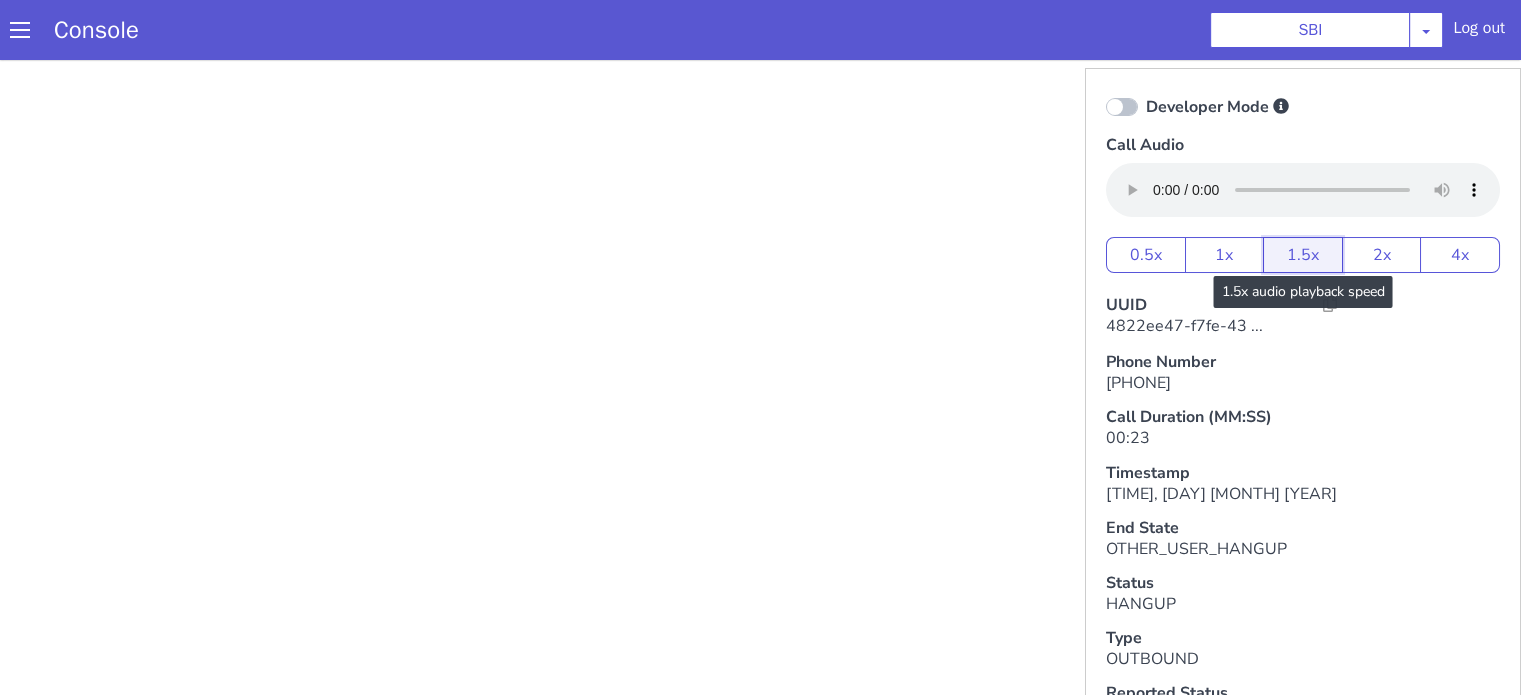 click on "1.5x" at bounding box center [1403, 69] 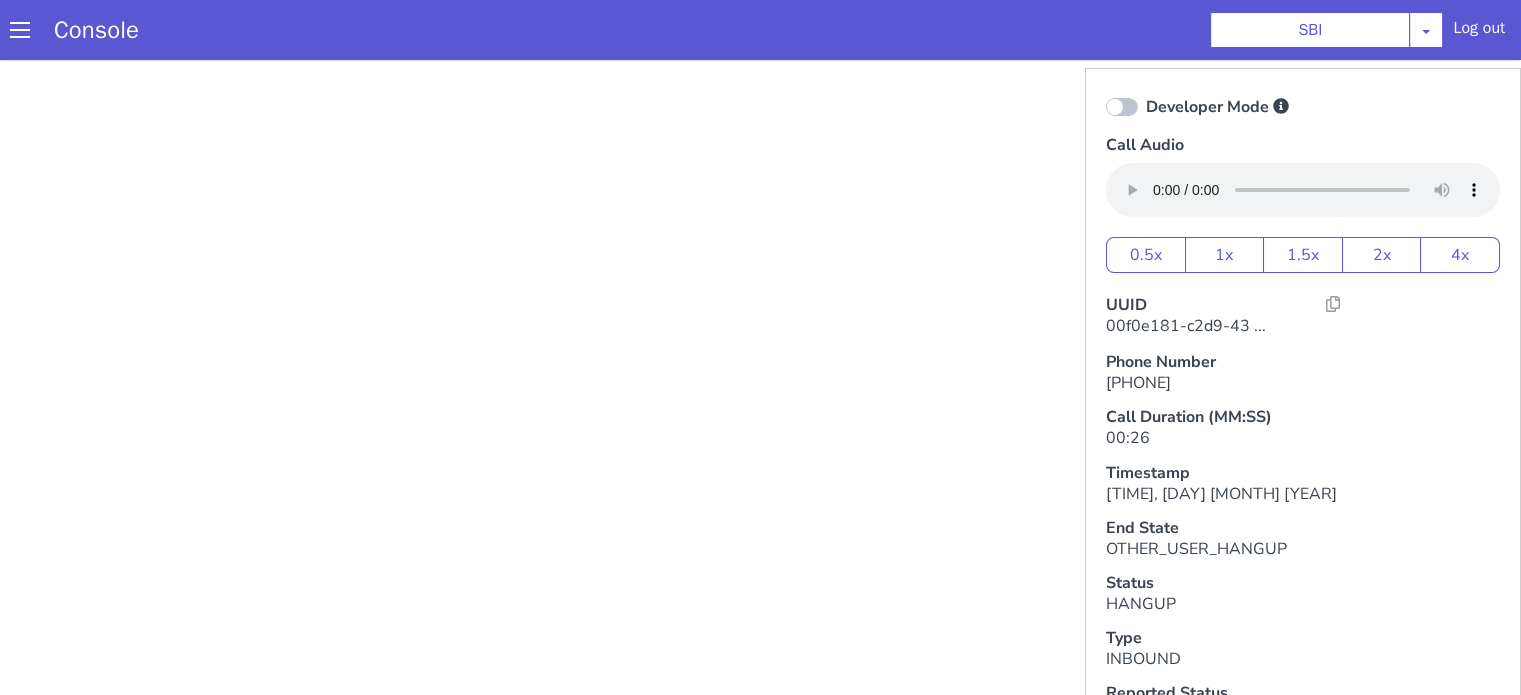scroll, scrollTop: 0, scrollLeft: 0, axis: both 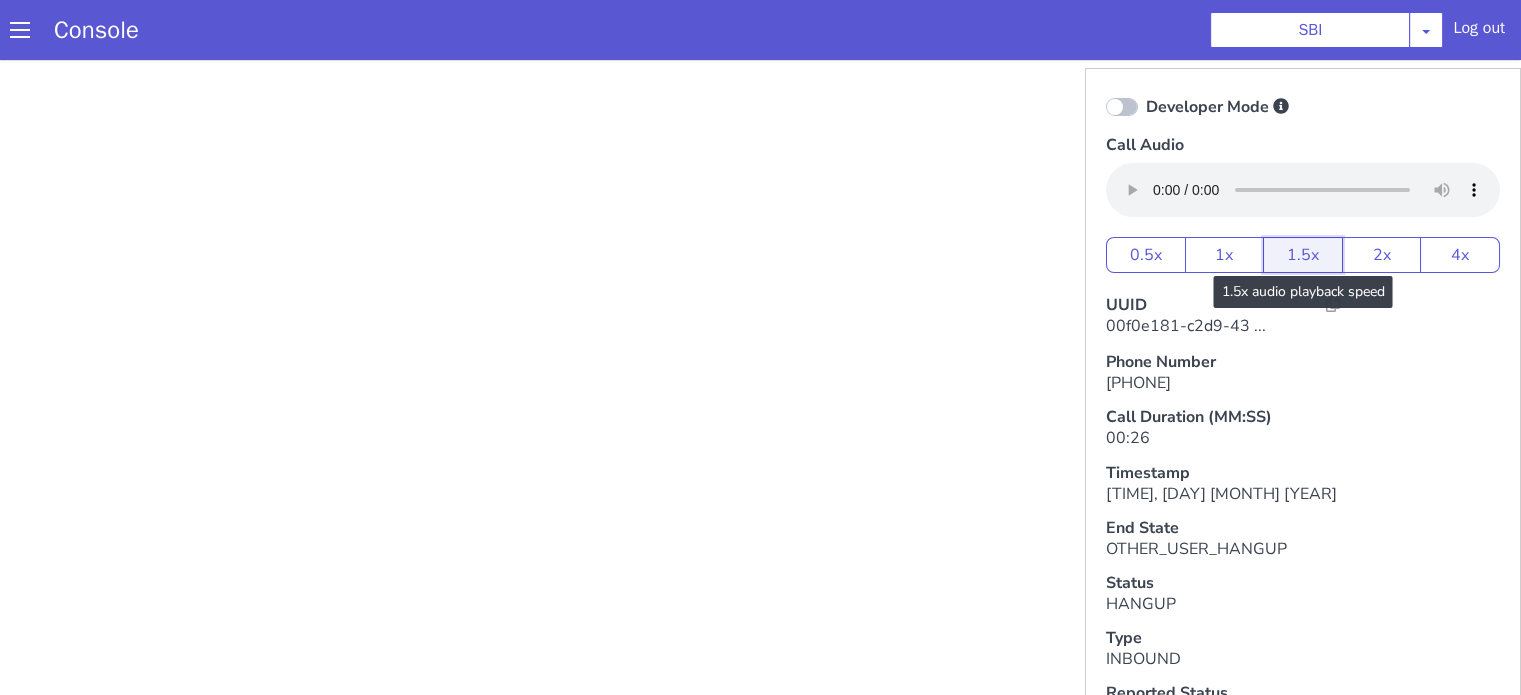 click on "1.5x" at bounding box center [1303, 255] 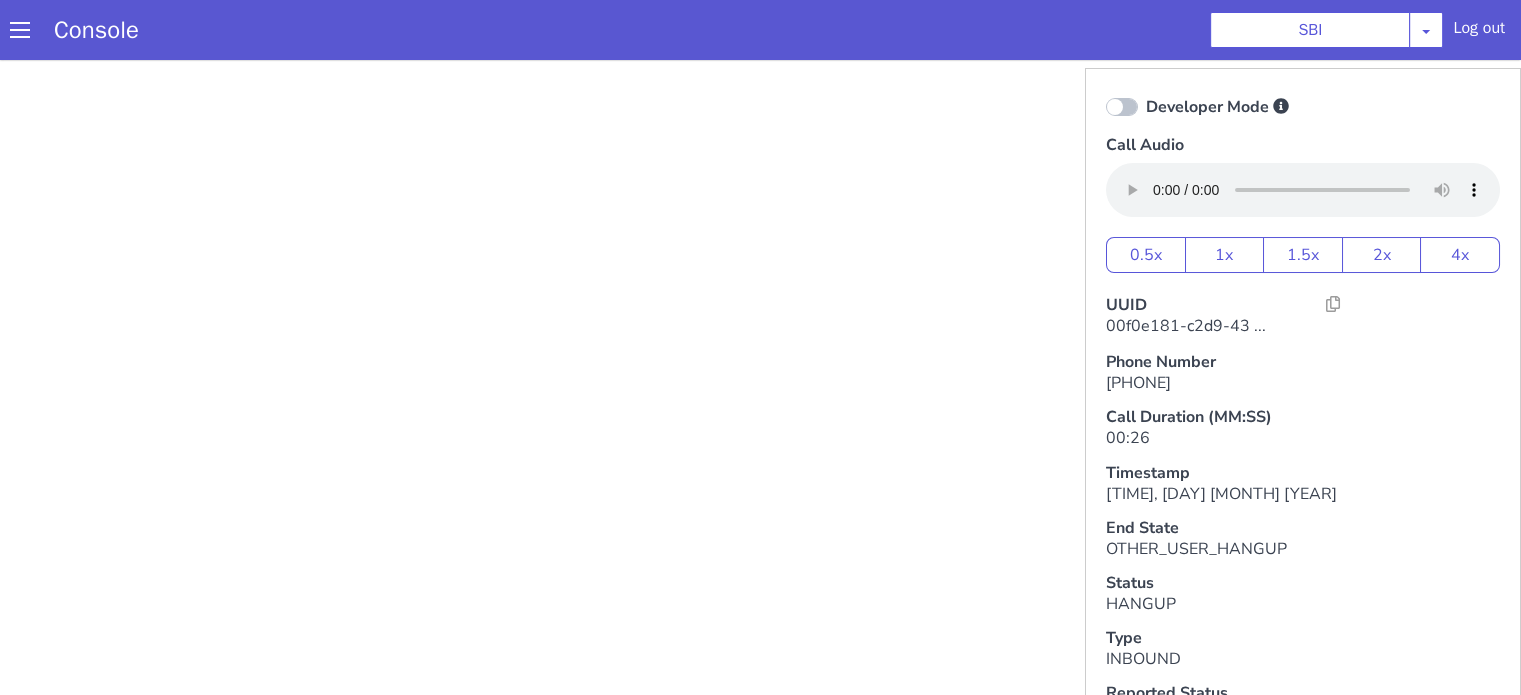 type 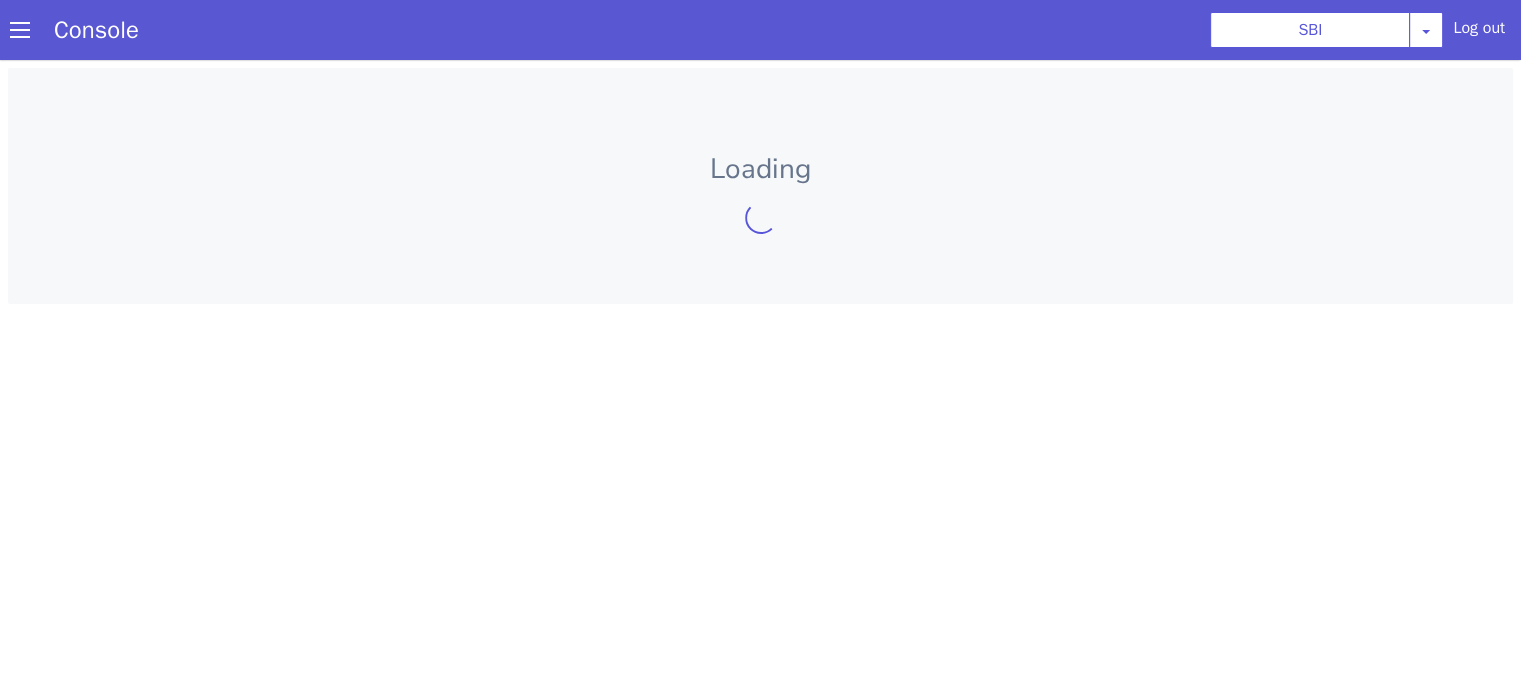 scroll, scrollTop: 0, scrollLeft: 0, axis: both 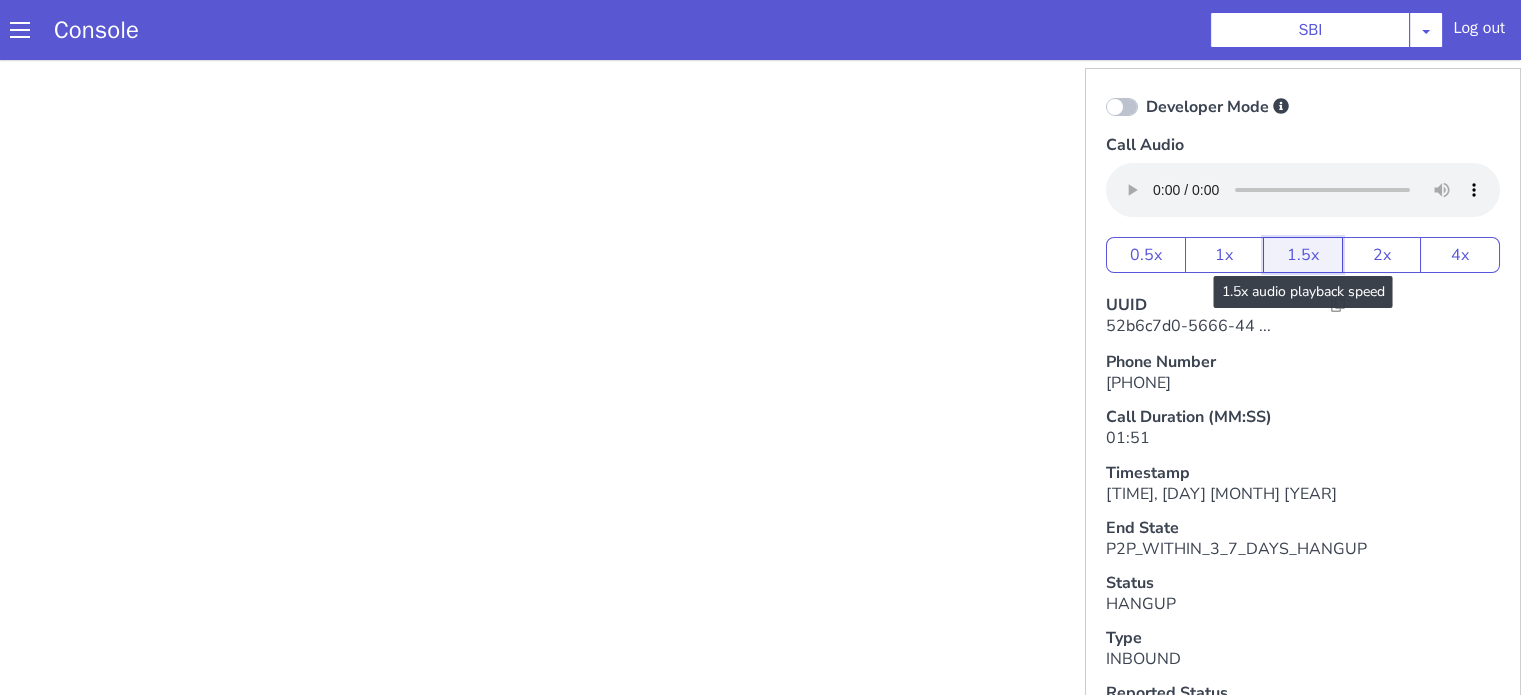 click on "1.5x" at bounding box center (1403, 68) 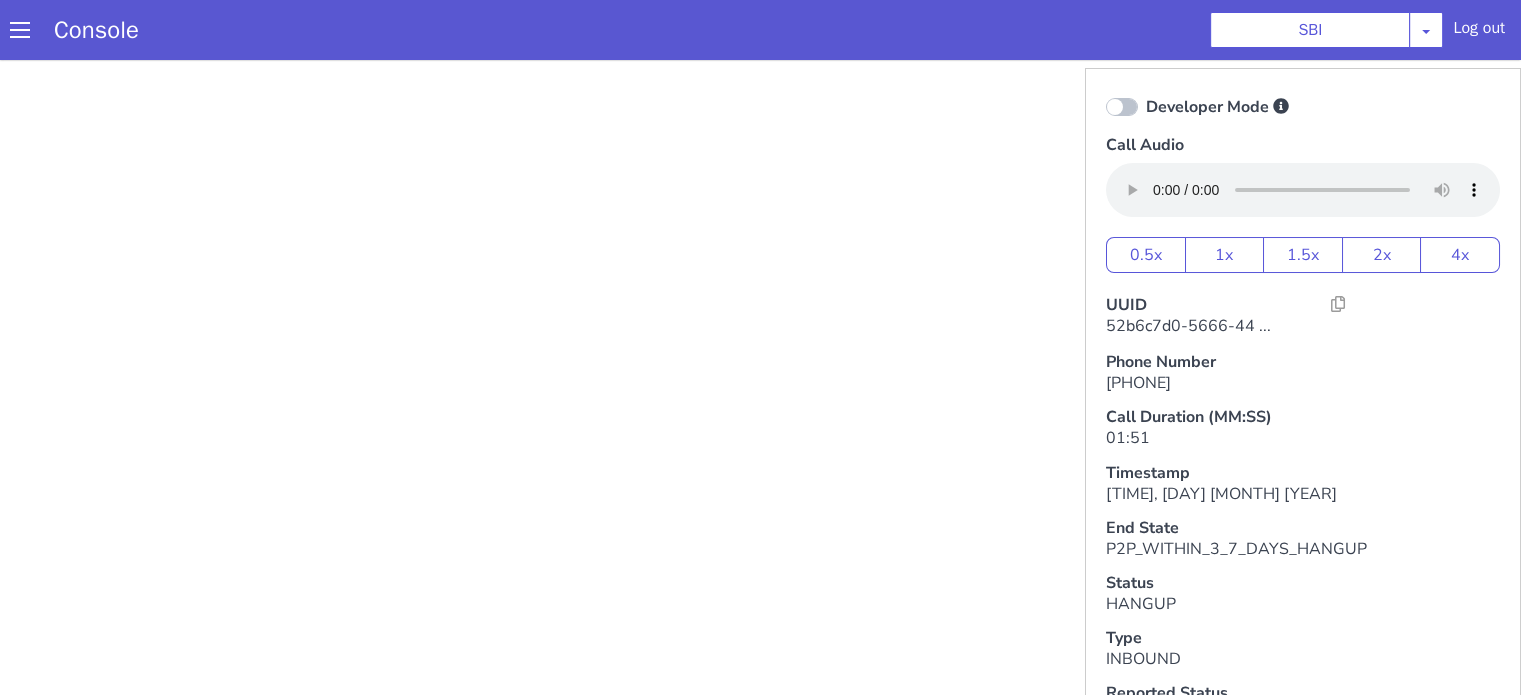 type 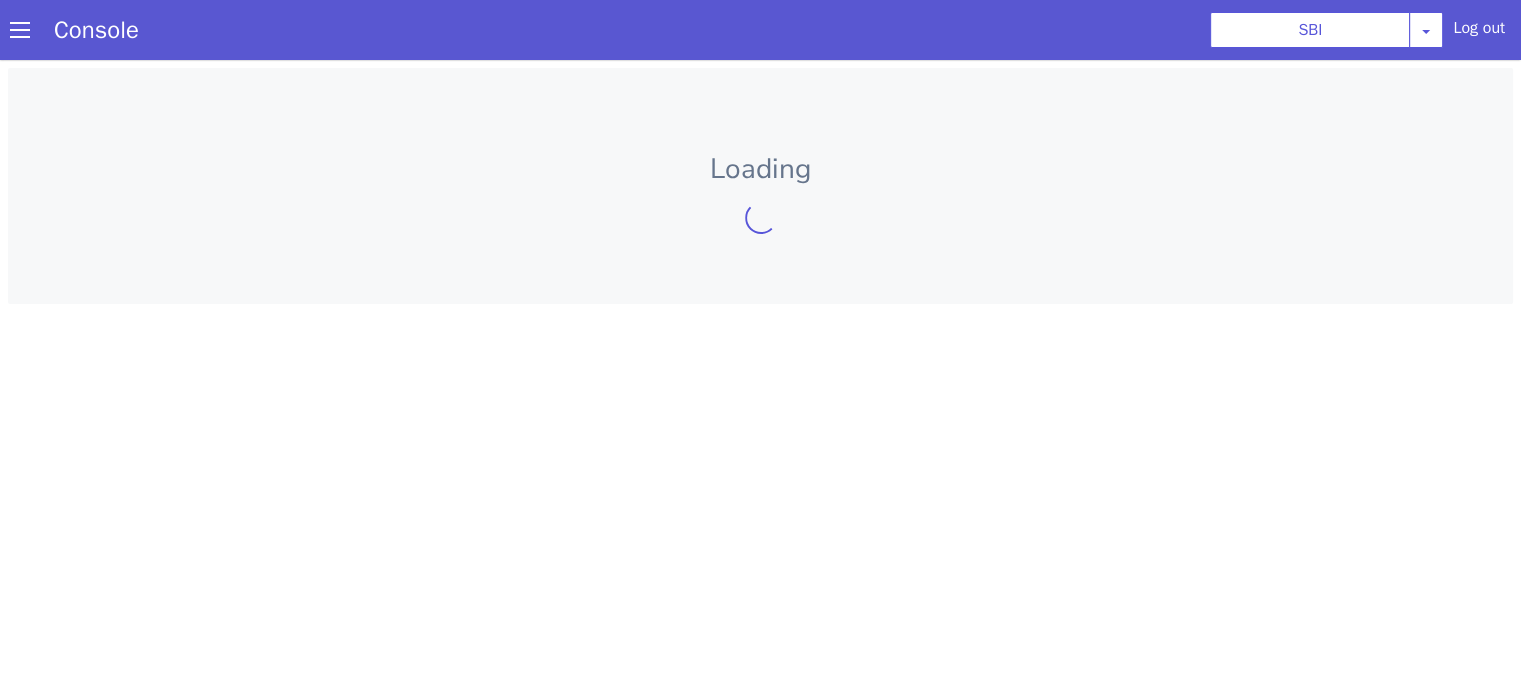 scroll, scrollTop: 0, scrollLeft: 0, axis: both 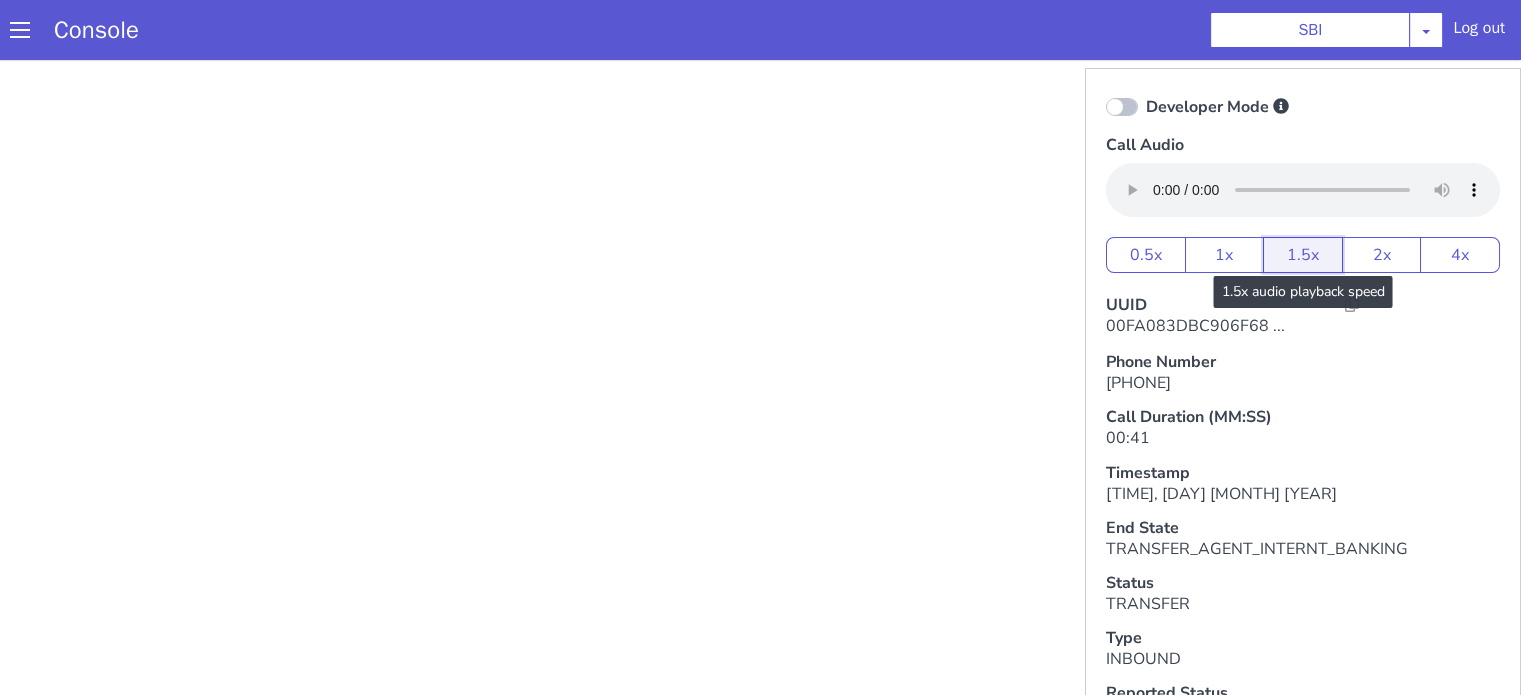 click on "1.5x" at bounding box center [1303, 255] 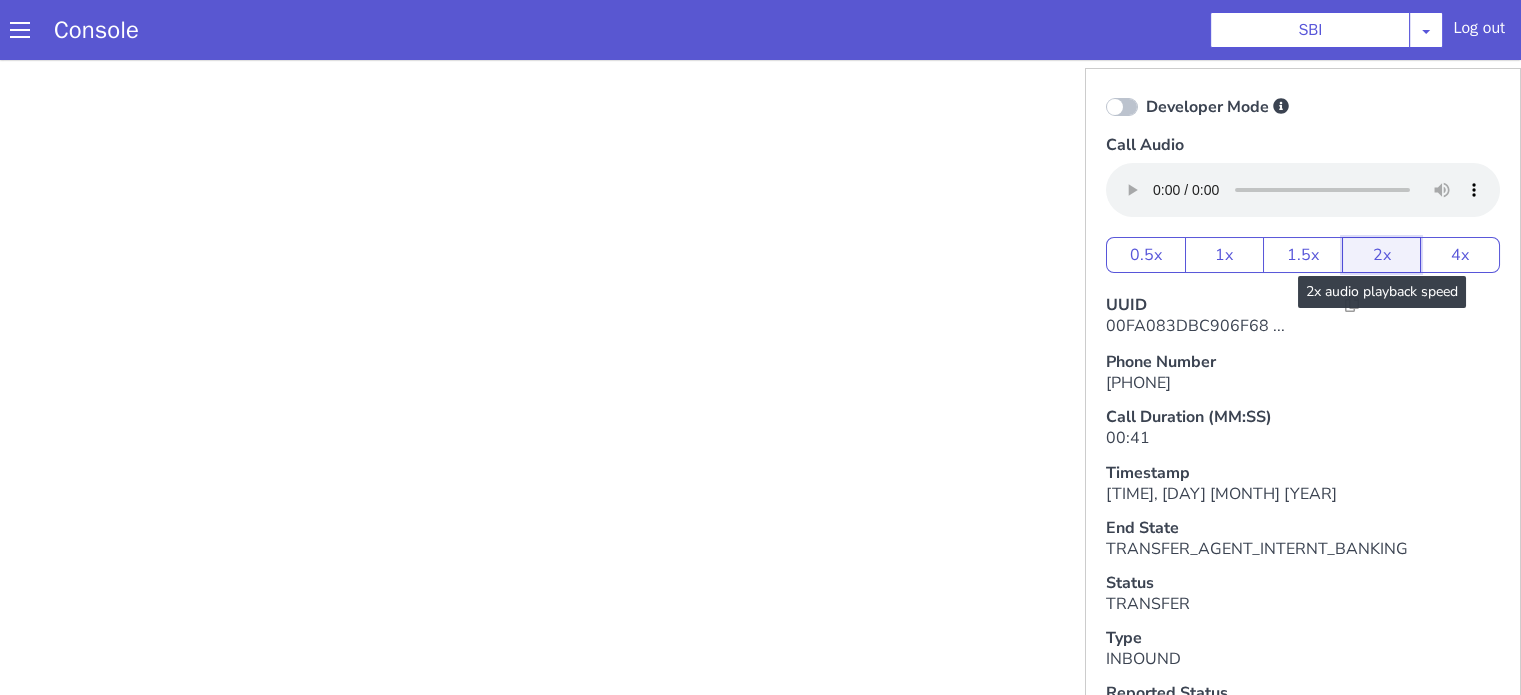 click on "2x" at bounding box center (1382, 255) 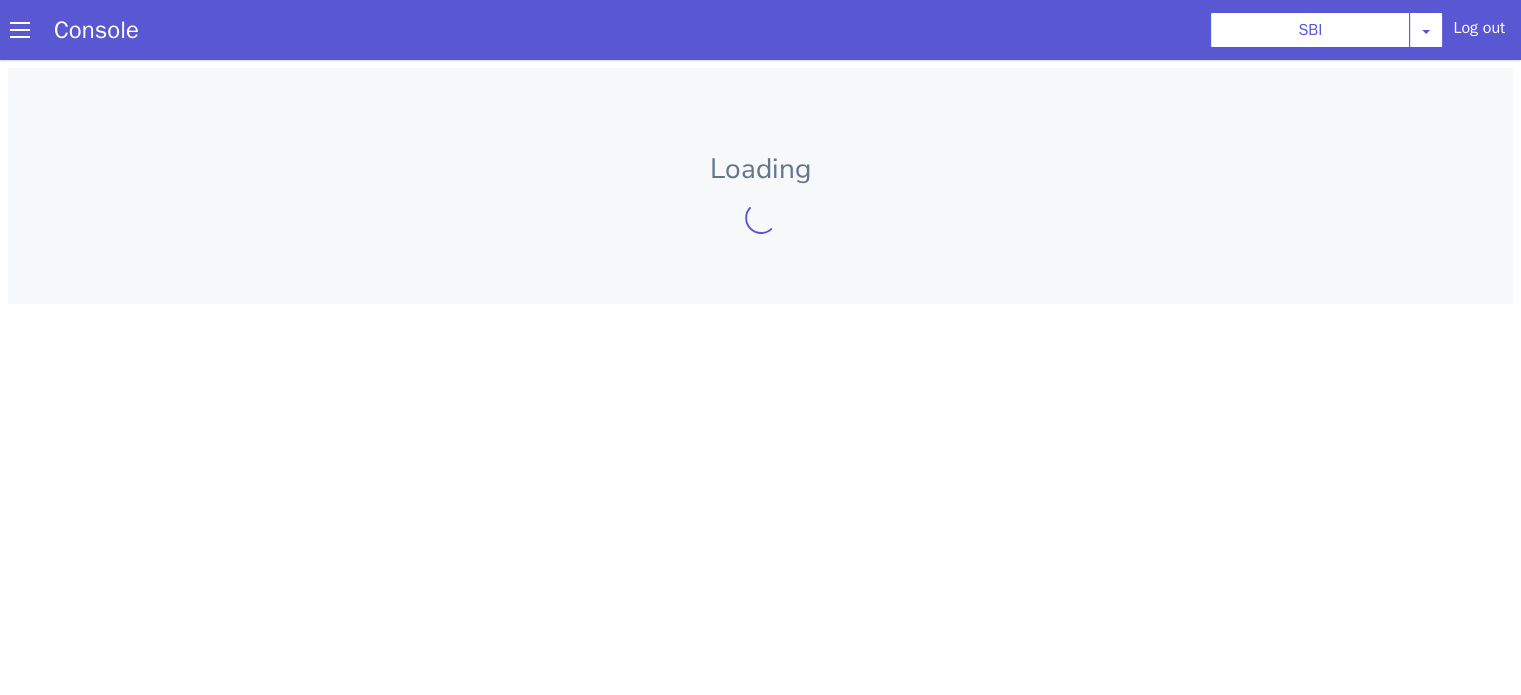 scroll, scrollTop: 0, scrollLeft: 0, axis: both 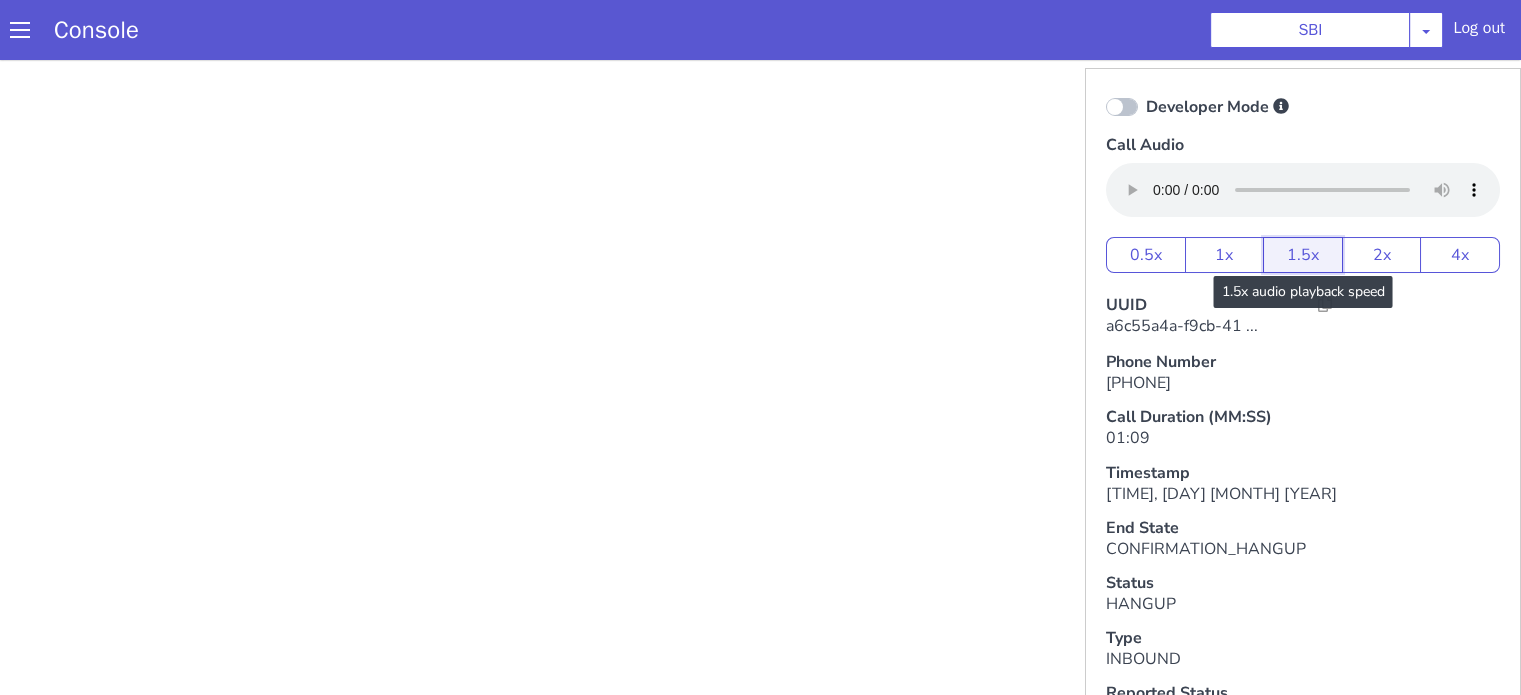 click on "1.5x" at bounding box center [1303, 255] 